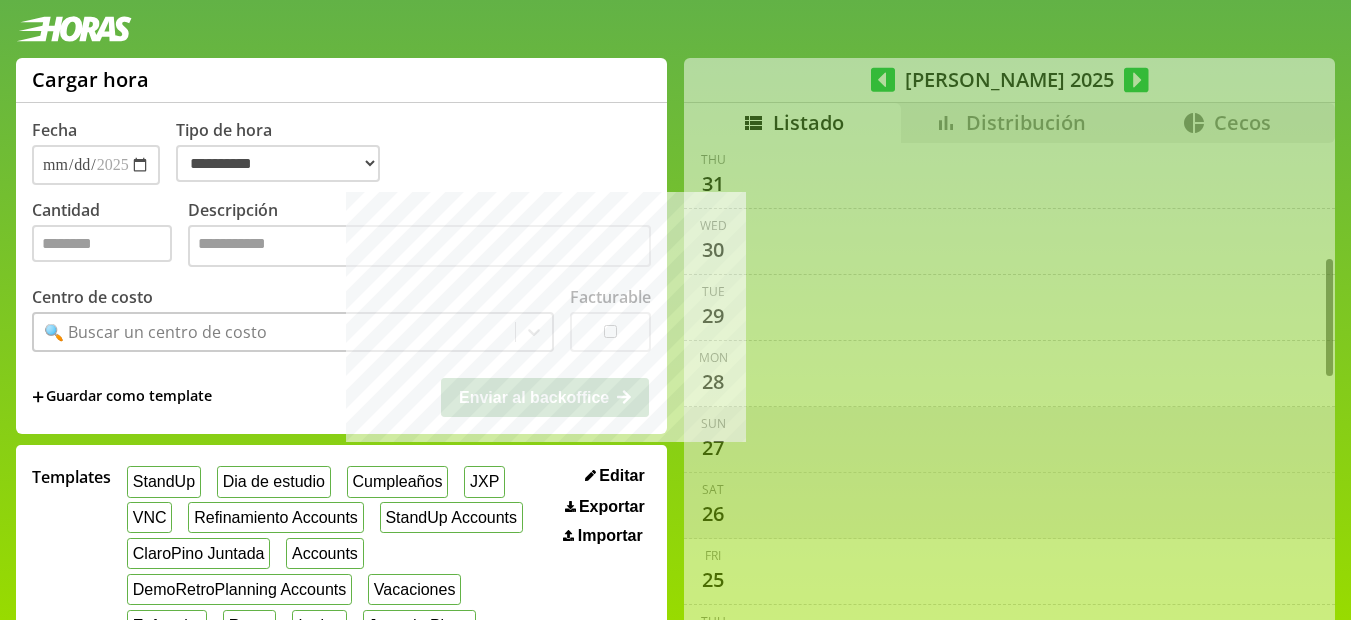 scroll, scrollTop: 135, scrollLeft: 0, axis: vertical 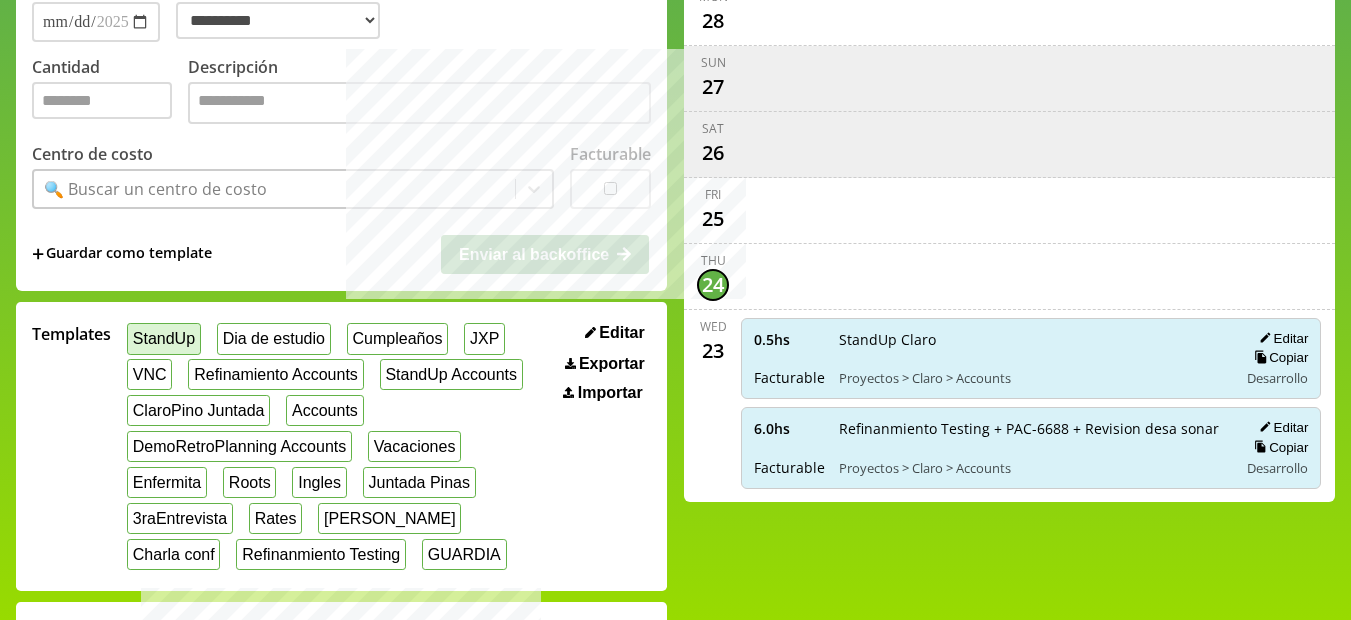 click on "StandUp" at bounding box center (164, 338) 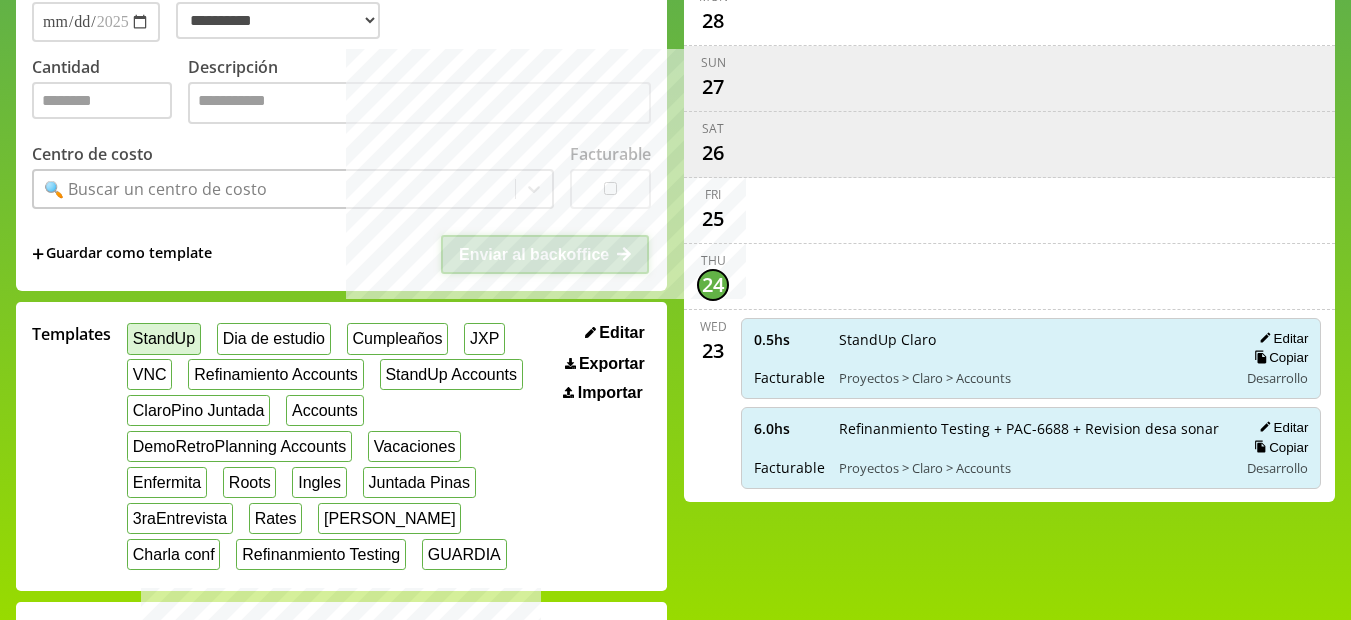 select on "**********" 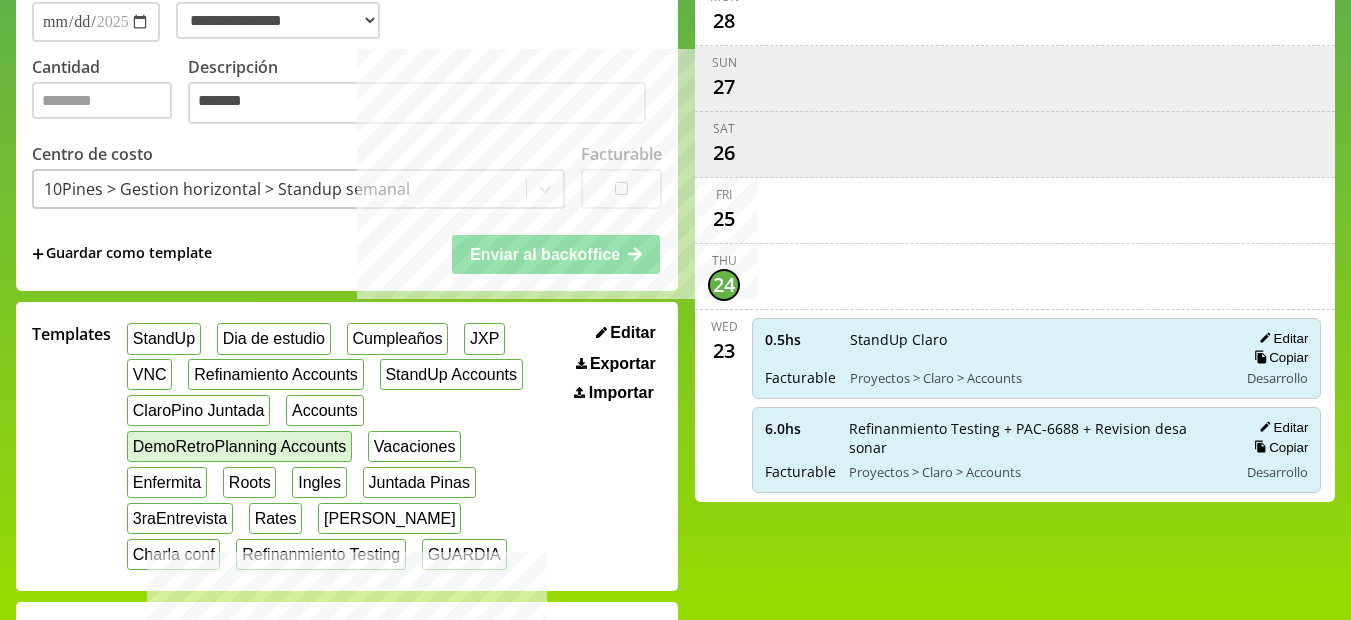 click on "DemoRetroPlanning Accounts" at bounding box center (239, 446) 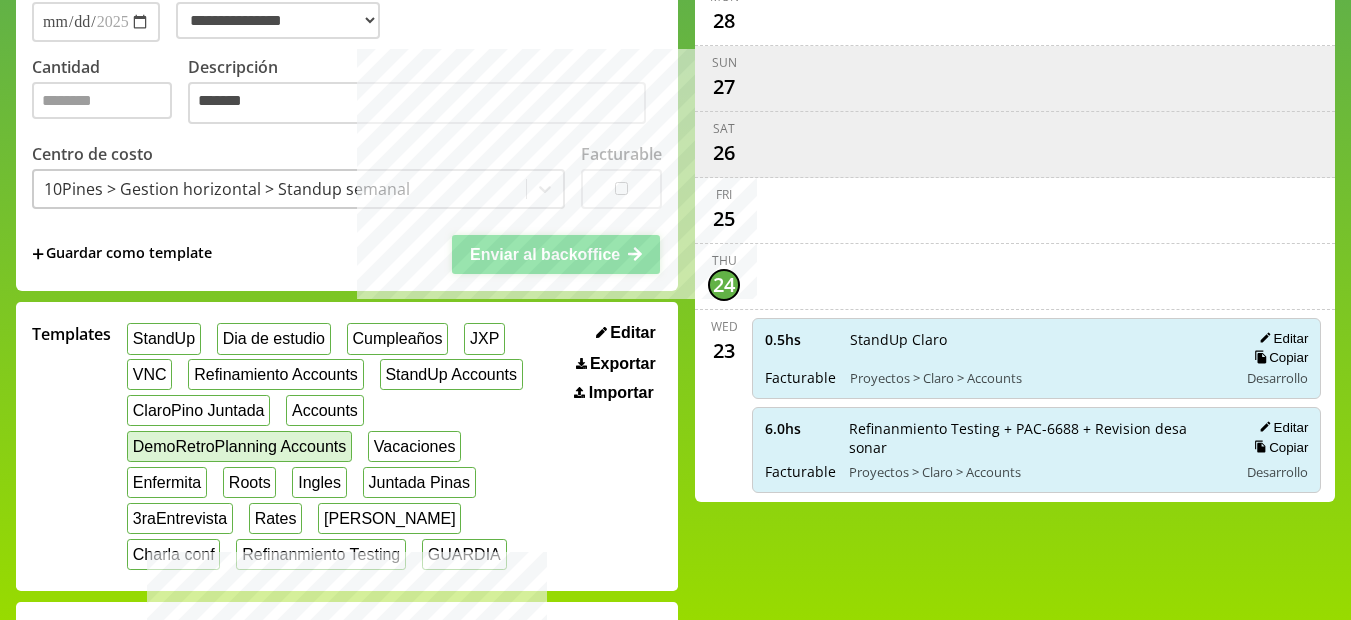 select on "**********" 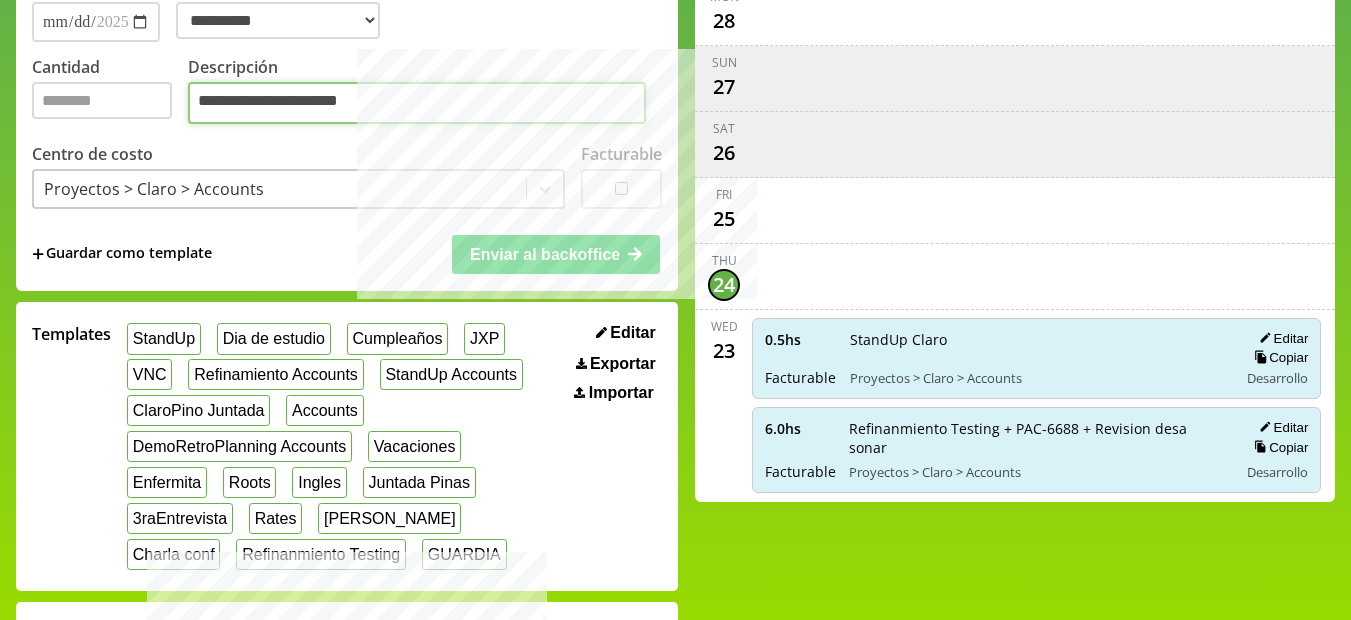 click on "**********" at bounding box center (417, 103) 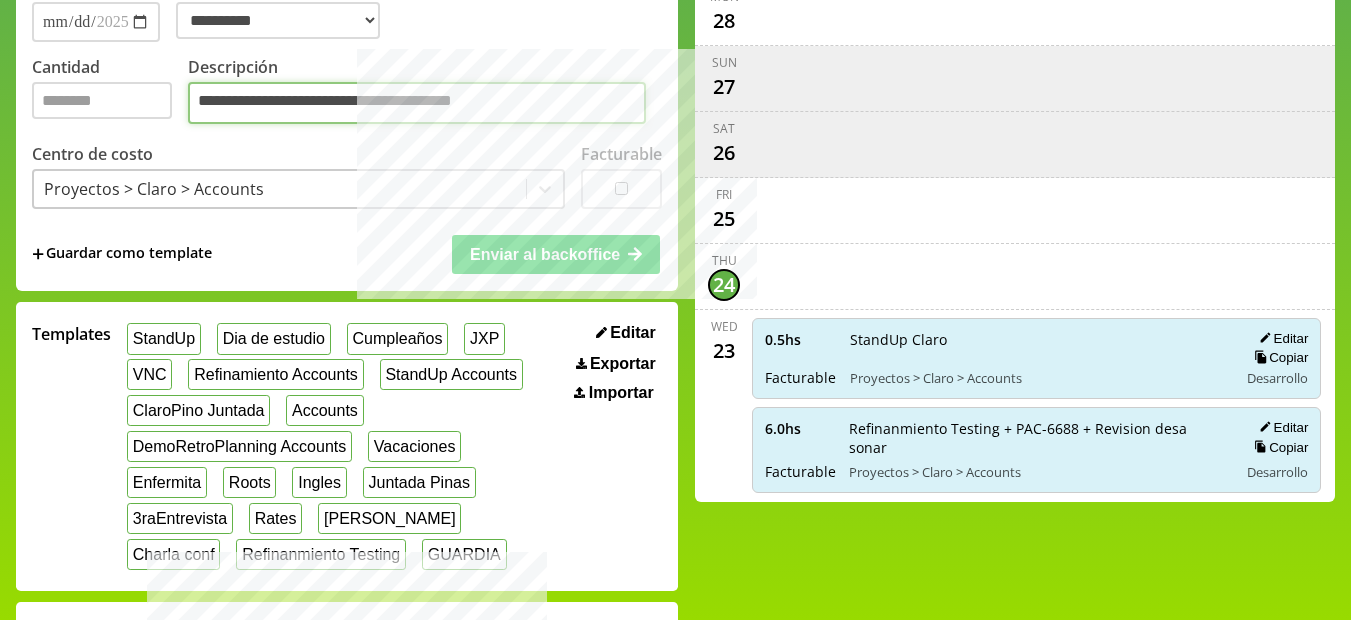type on "**********" 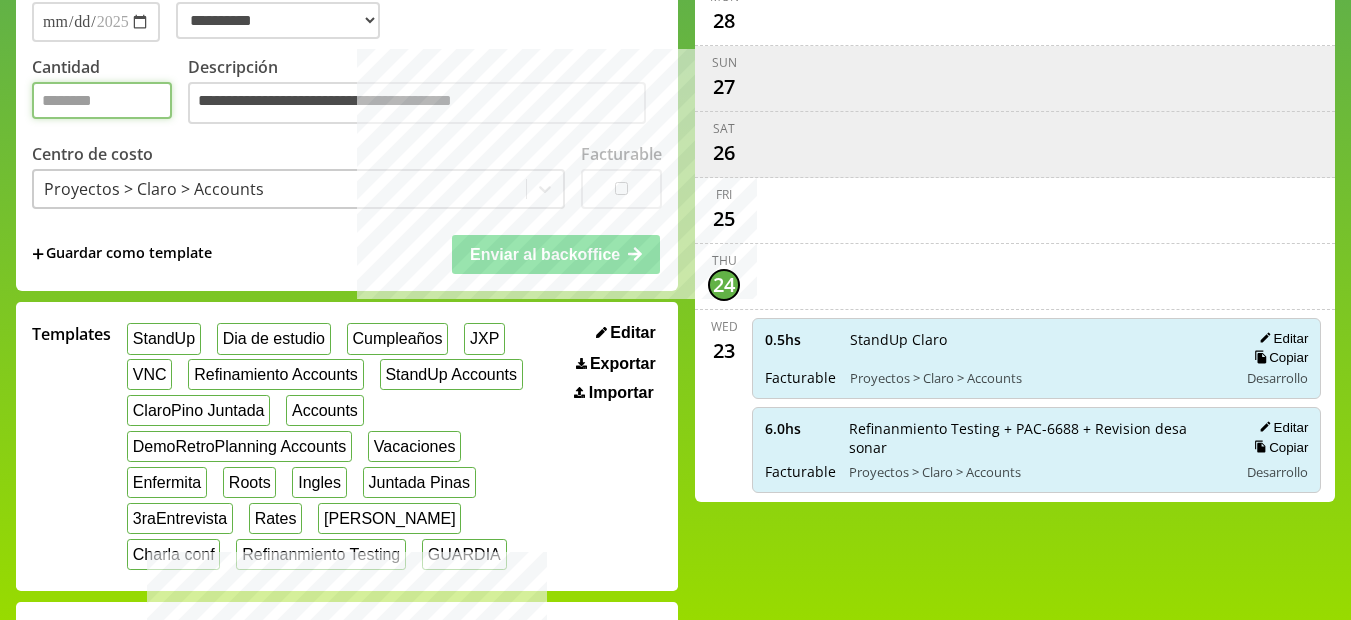 click on "*" at bounding box center [102, 100] 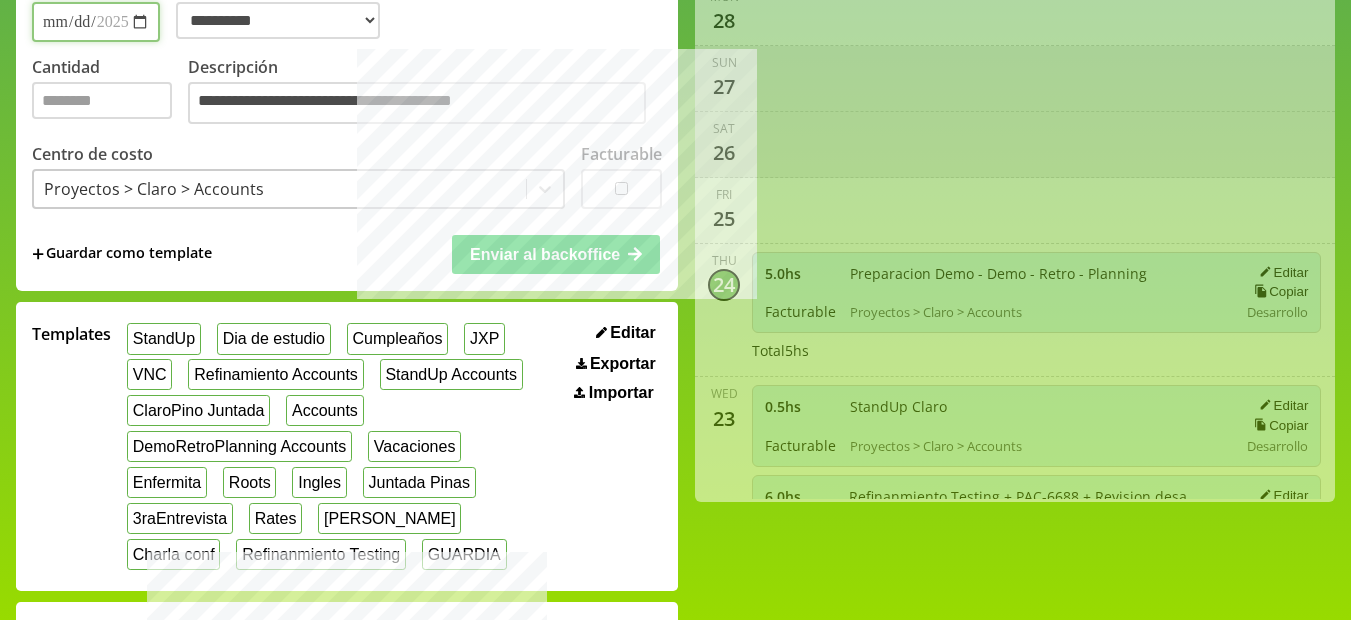 type 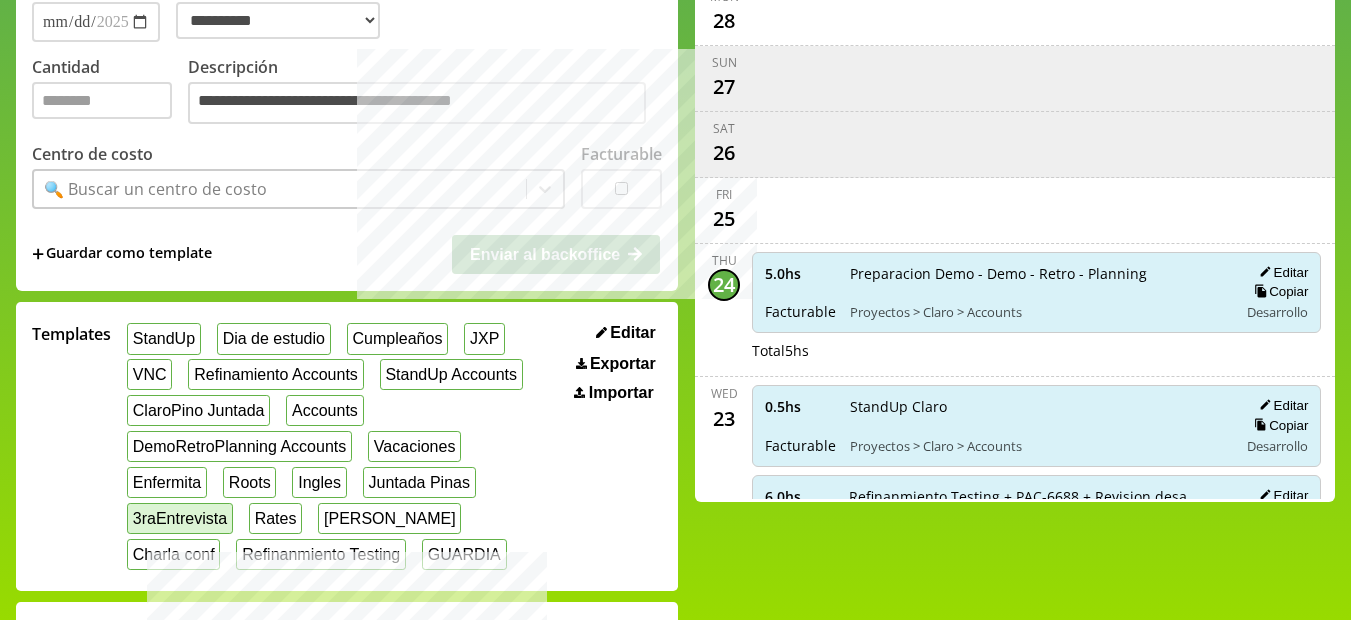 click on "3raEntrevista" at bounding box center (180, 518) 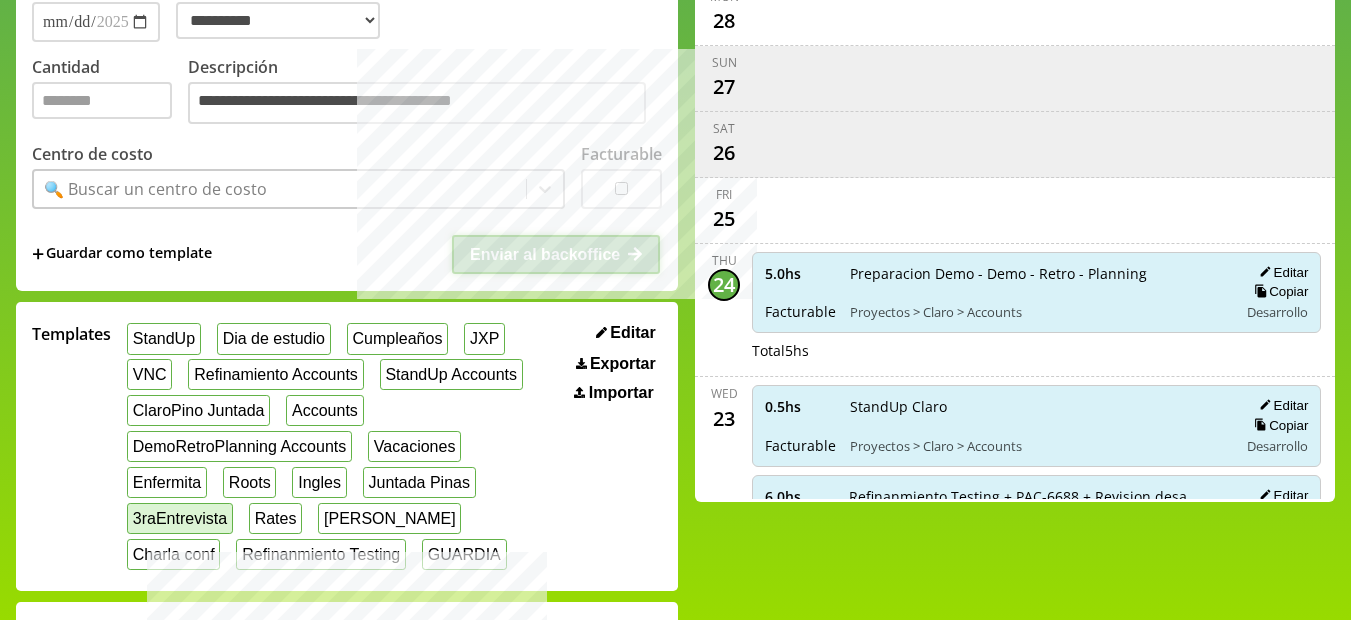 select on "**********" 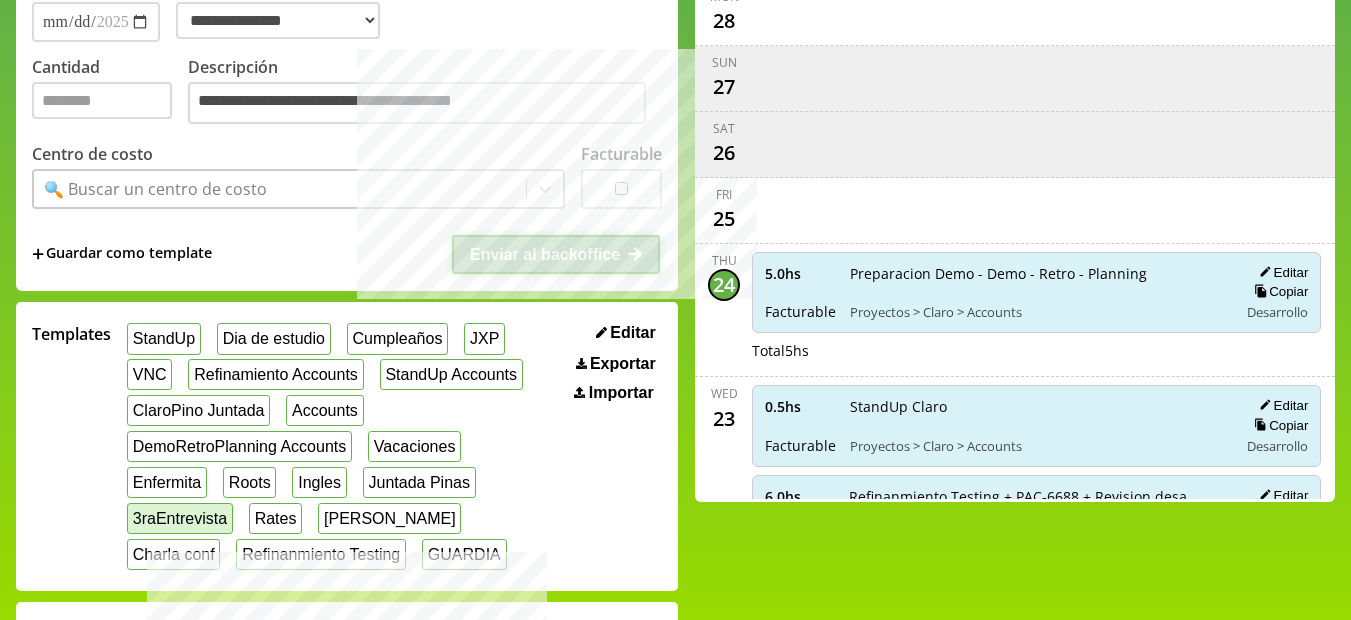 type on "*" 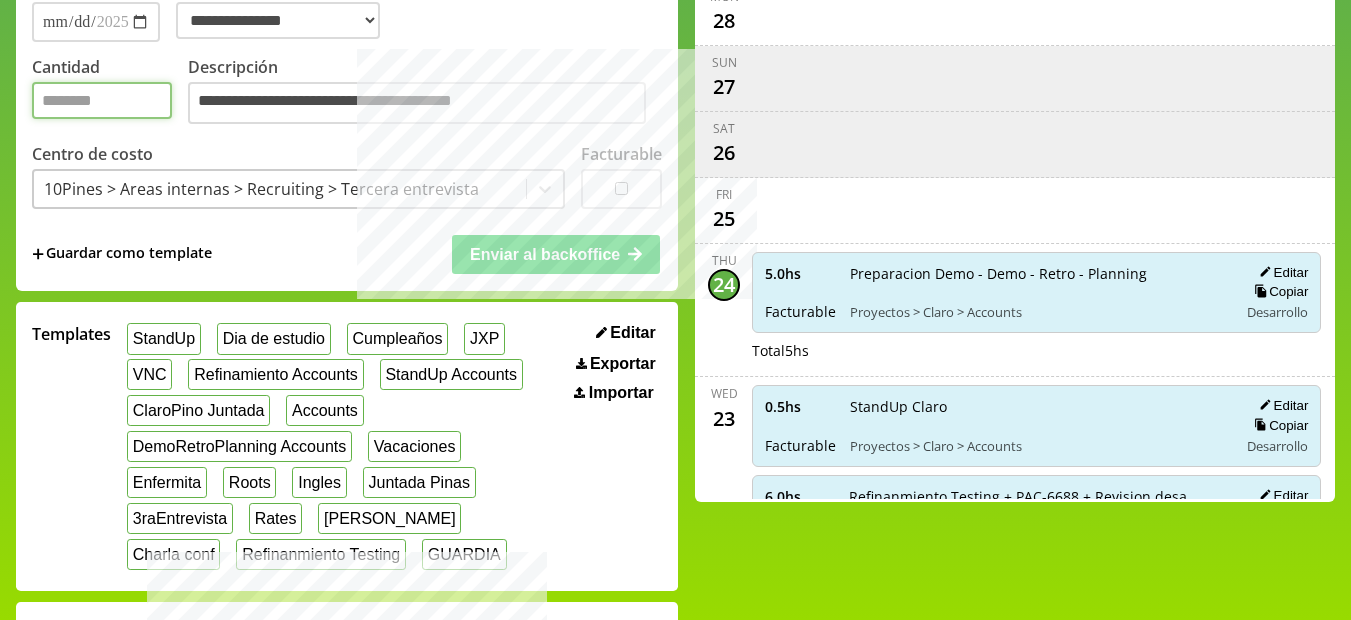 click on "*" at bounding box center (102, 100) 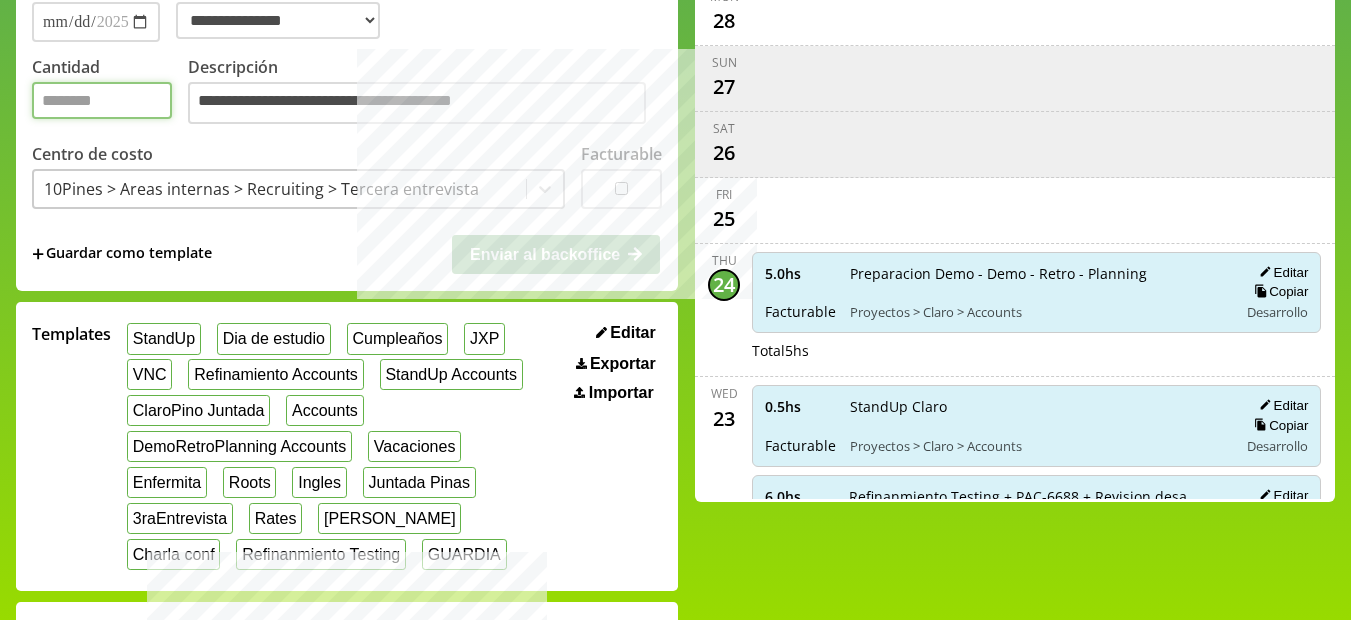 type on "*" 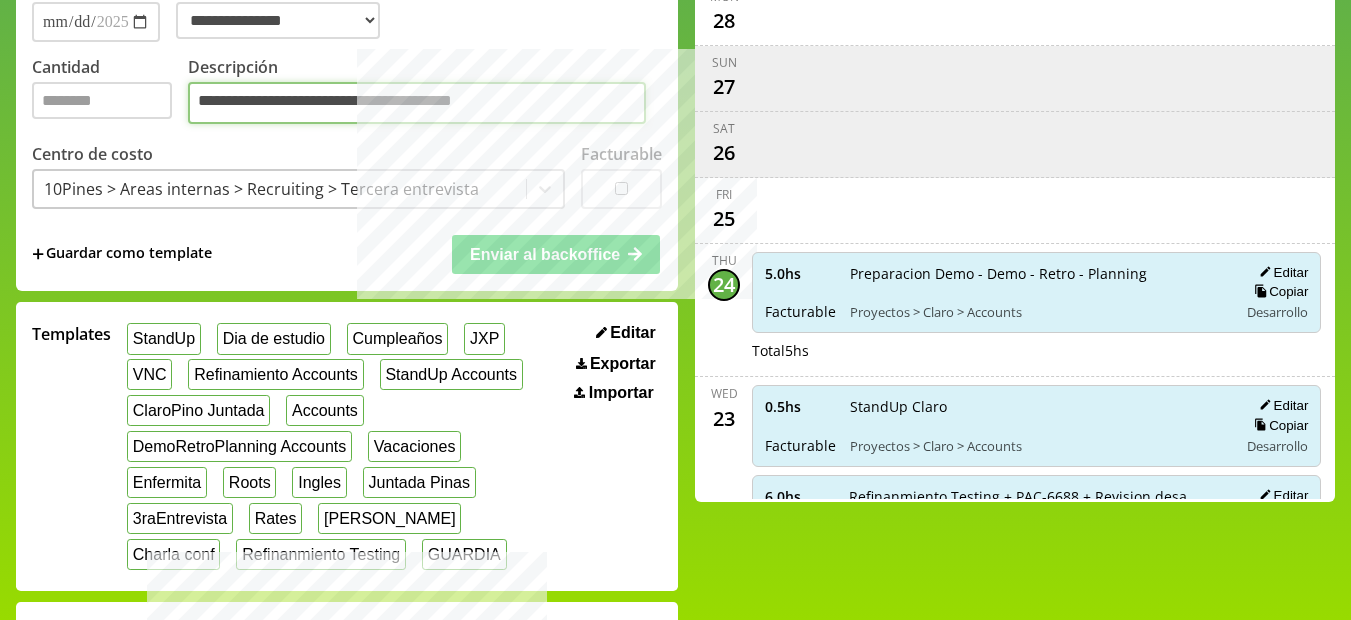 click on "**********" at bounding box center [417, 103] 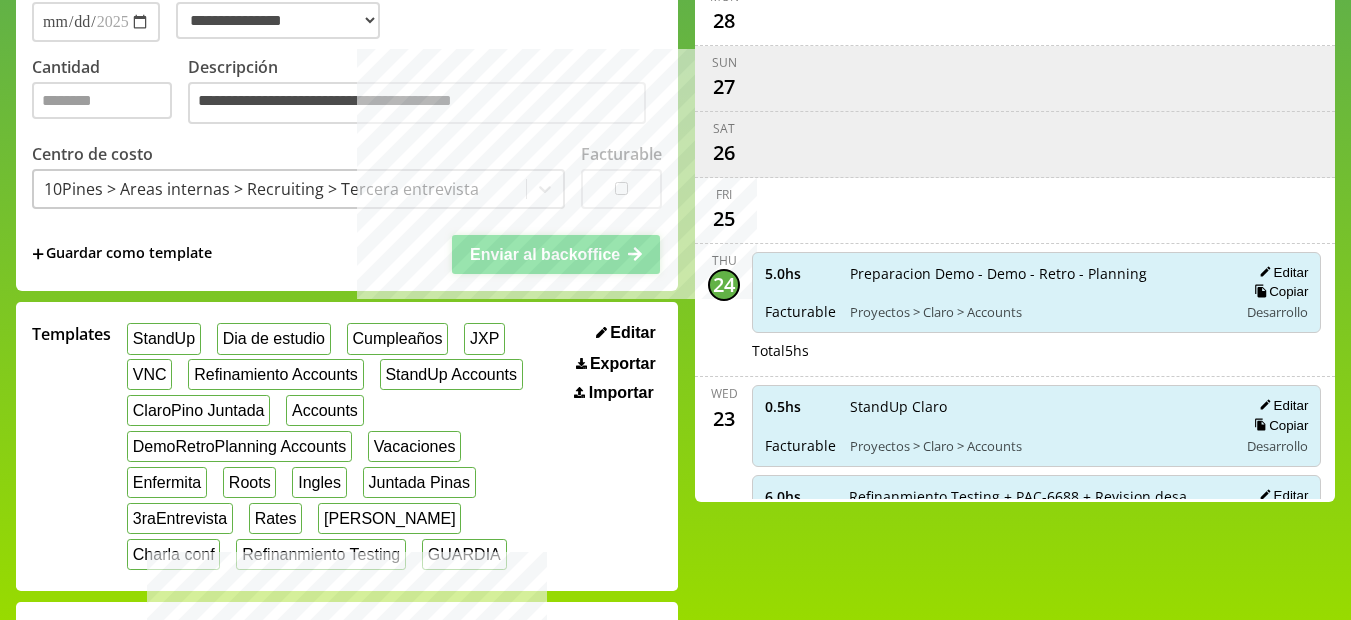 click on "Enviar al backoffice" at bounding box center (556, 254) 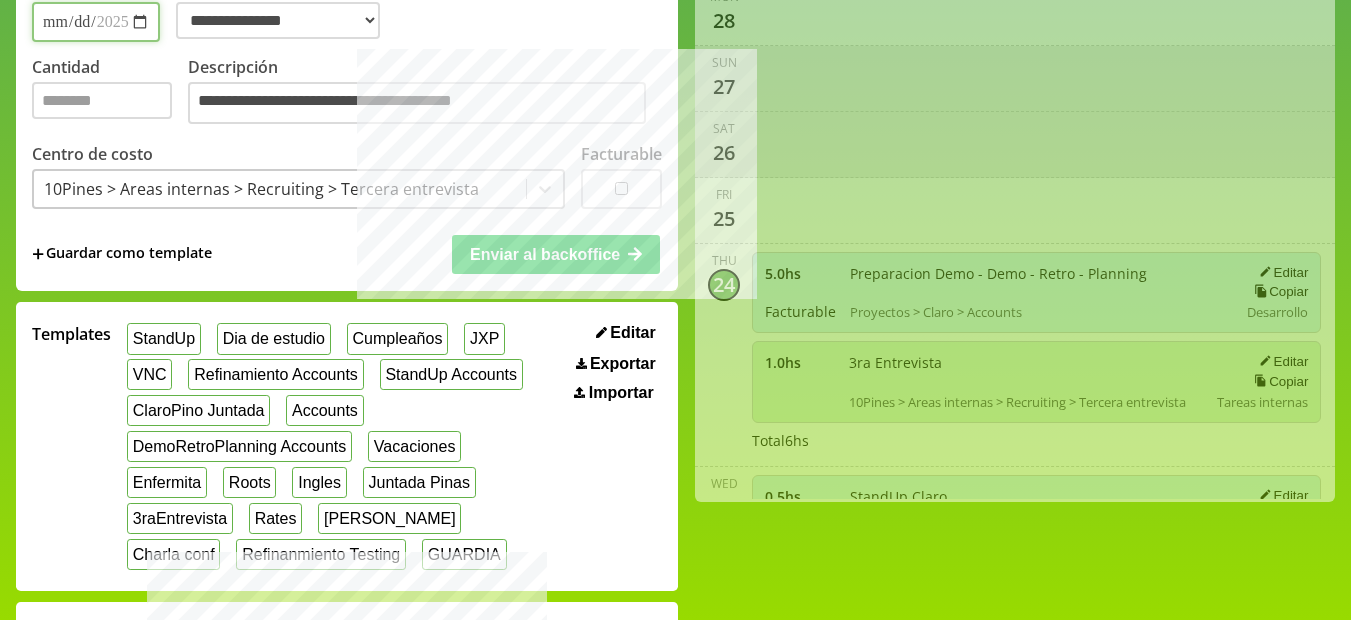 select on "**********" 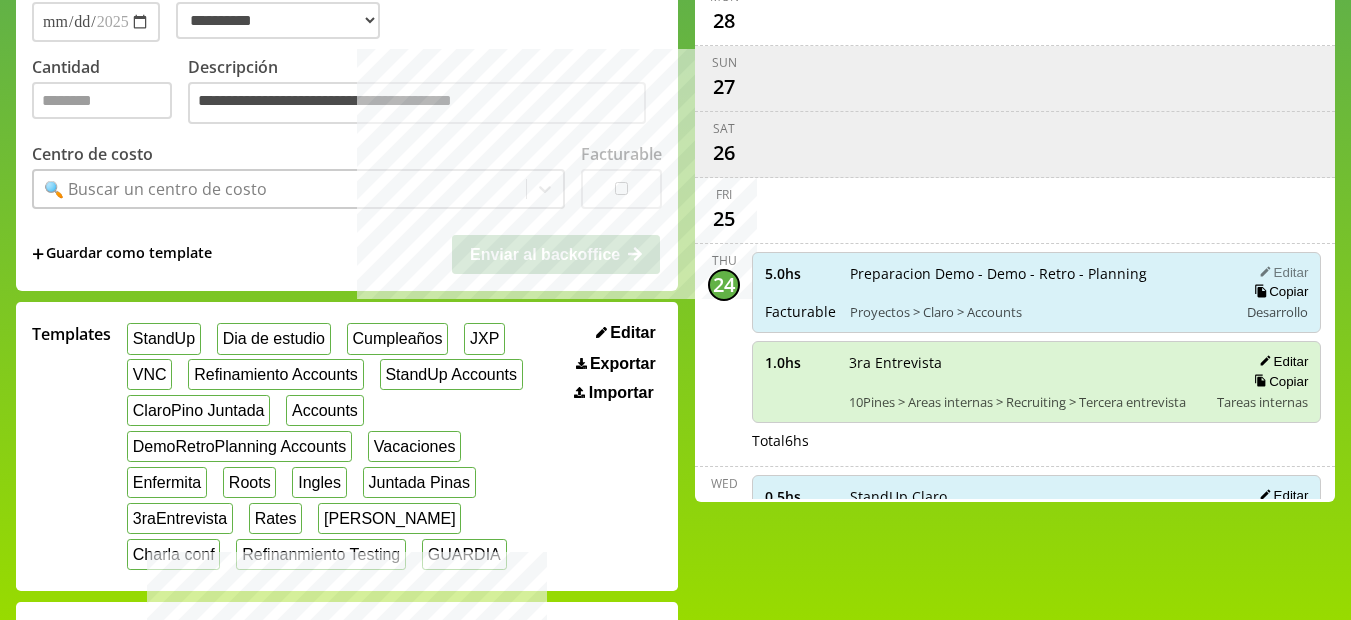 click on "Editar" at bounding box center [1280, 272] 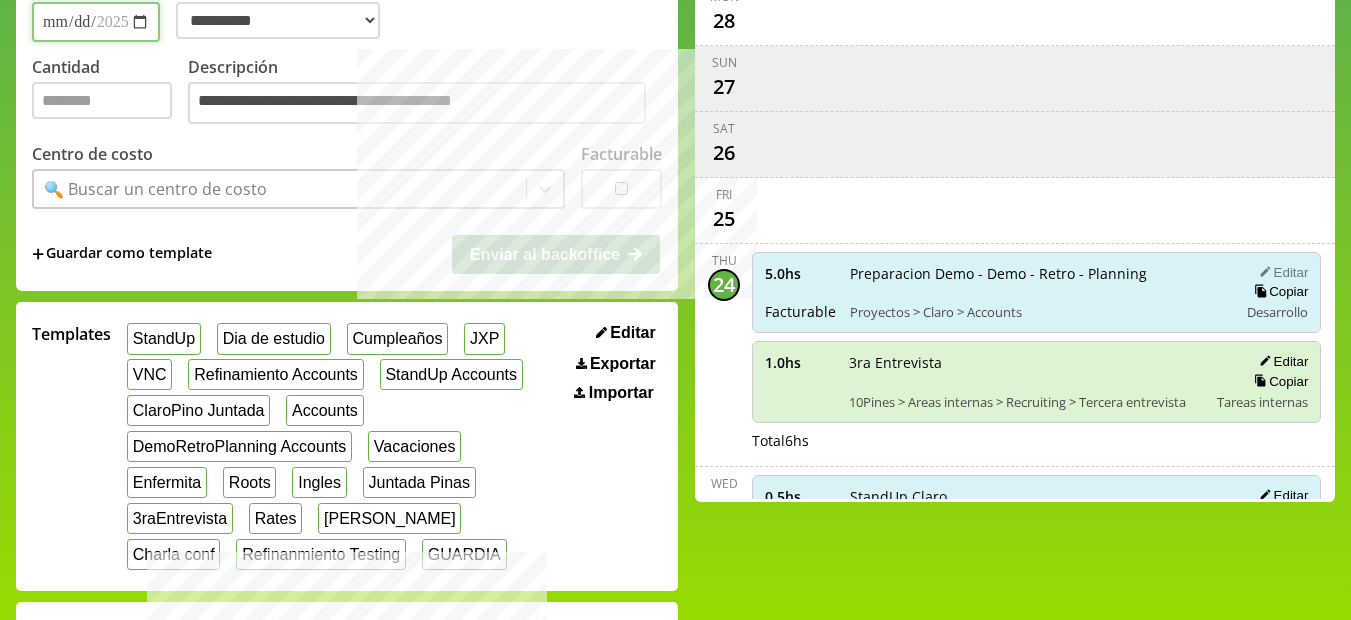 type on "*" 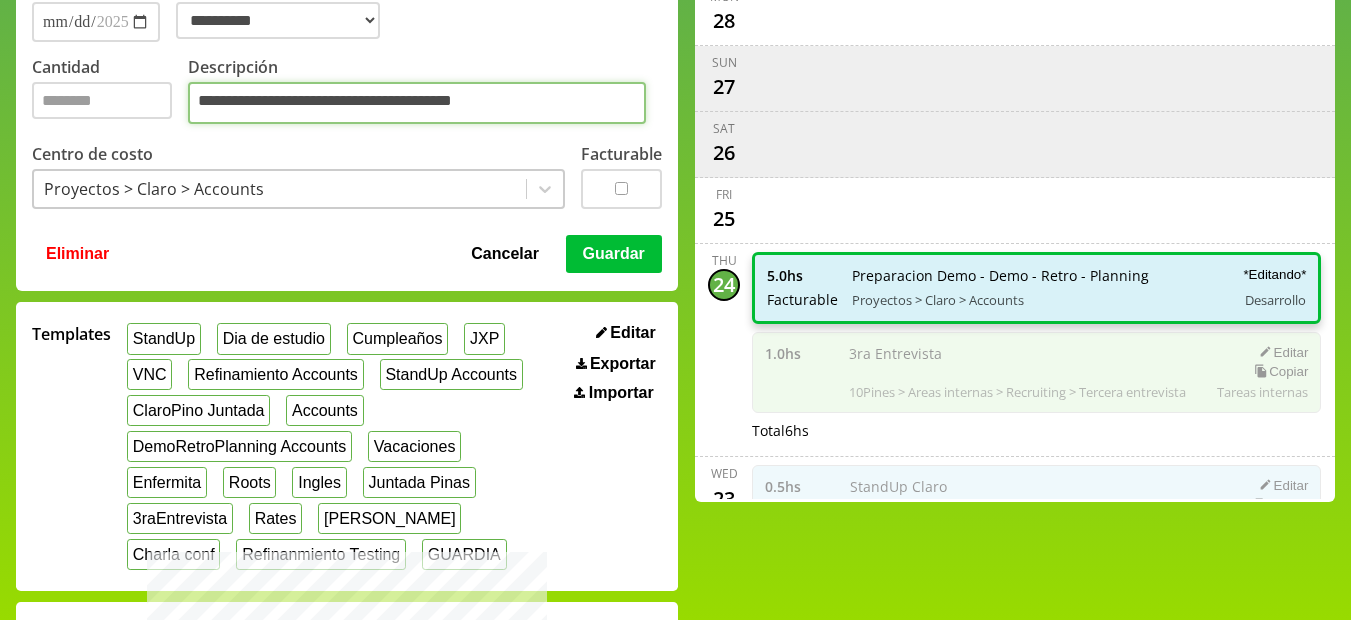click on "**********" at bounding box center [417, 103] 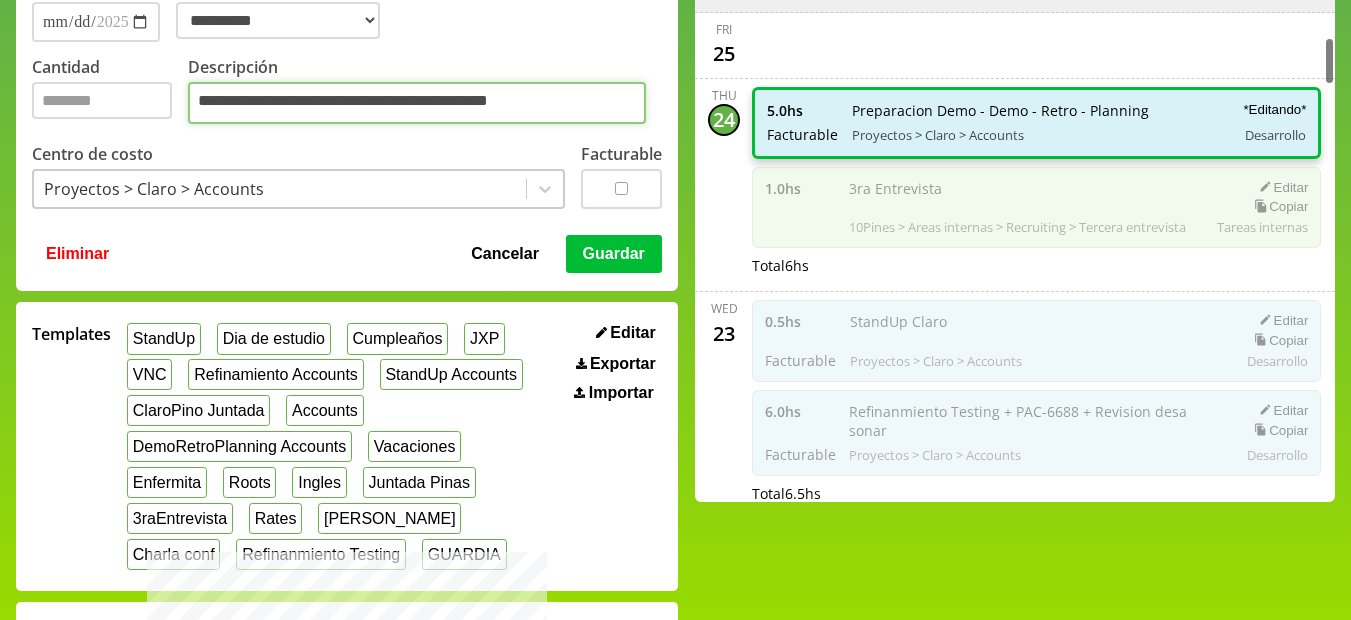 scroll, scrollTop: 388, scrollLeft: 0, axis: vertical 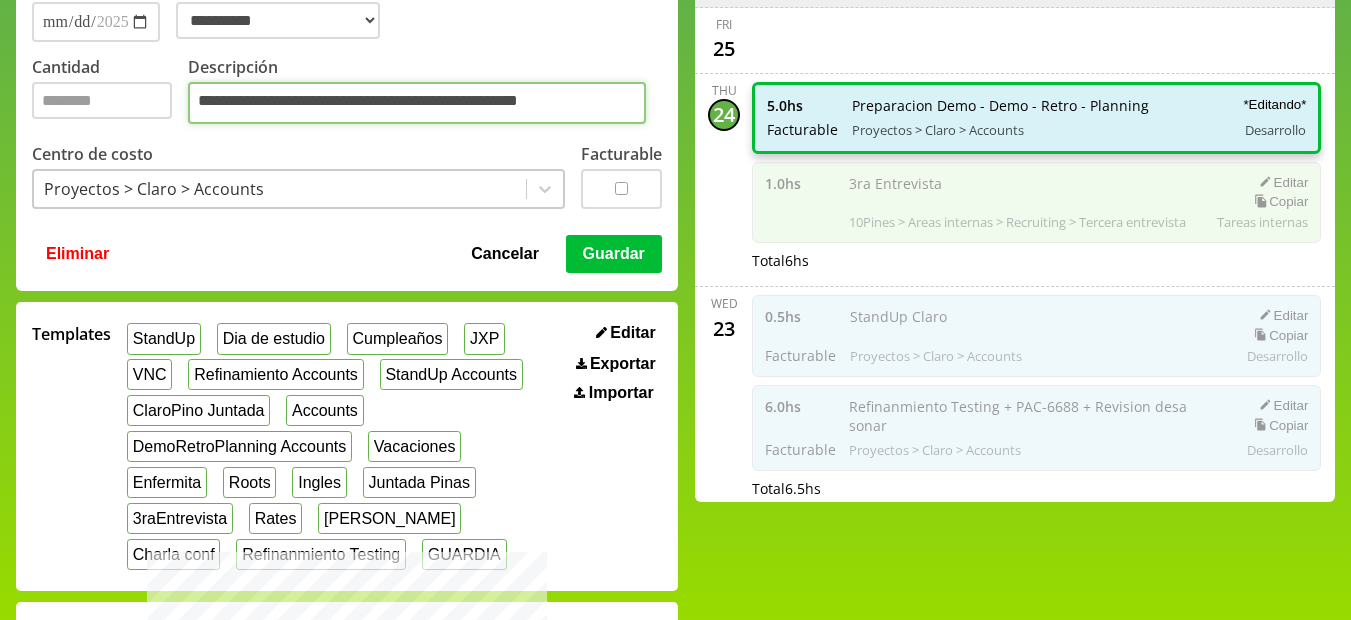 type on "**********" 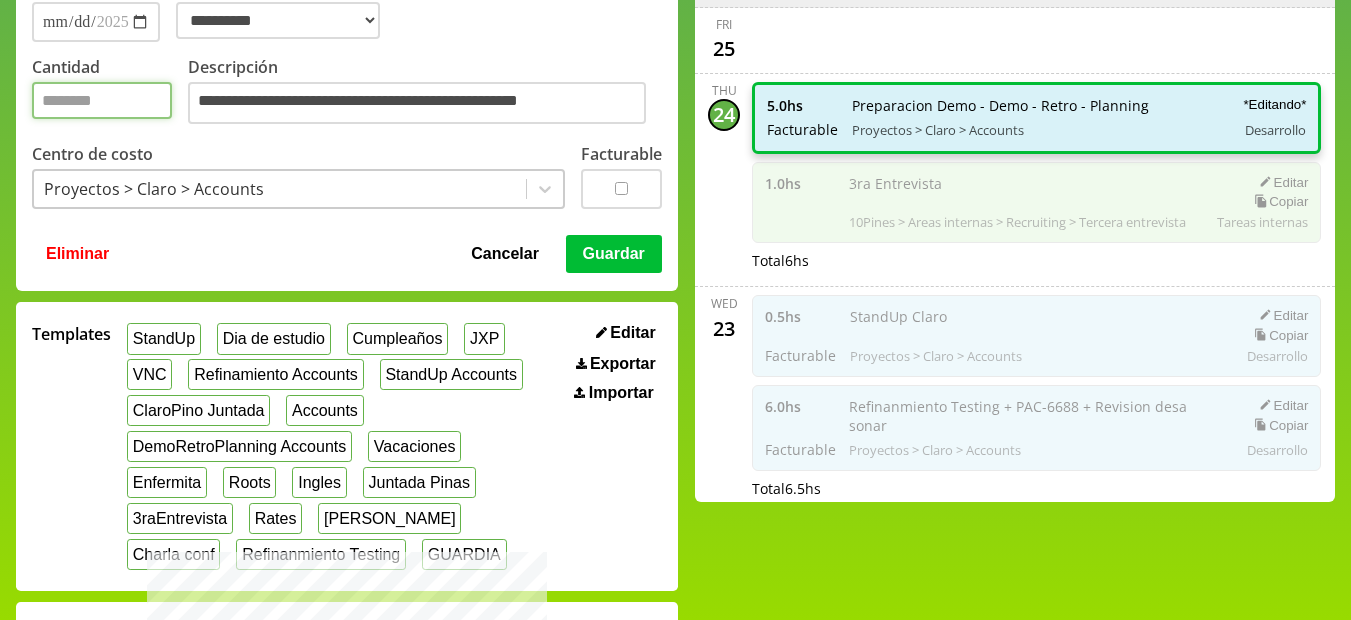 click on "*" at bounding box center (102, 100) 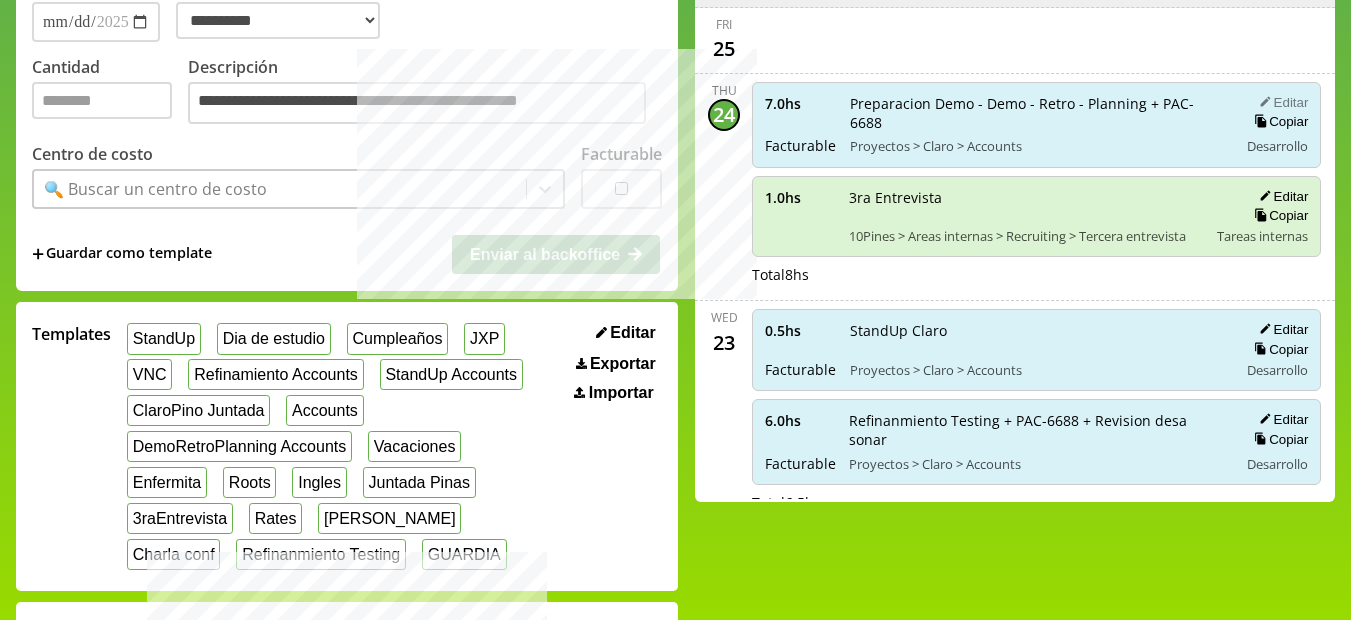 click on "Editar" at bounding box center (1280, 102) 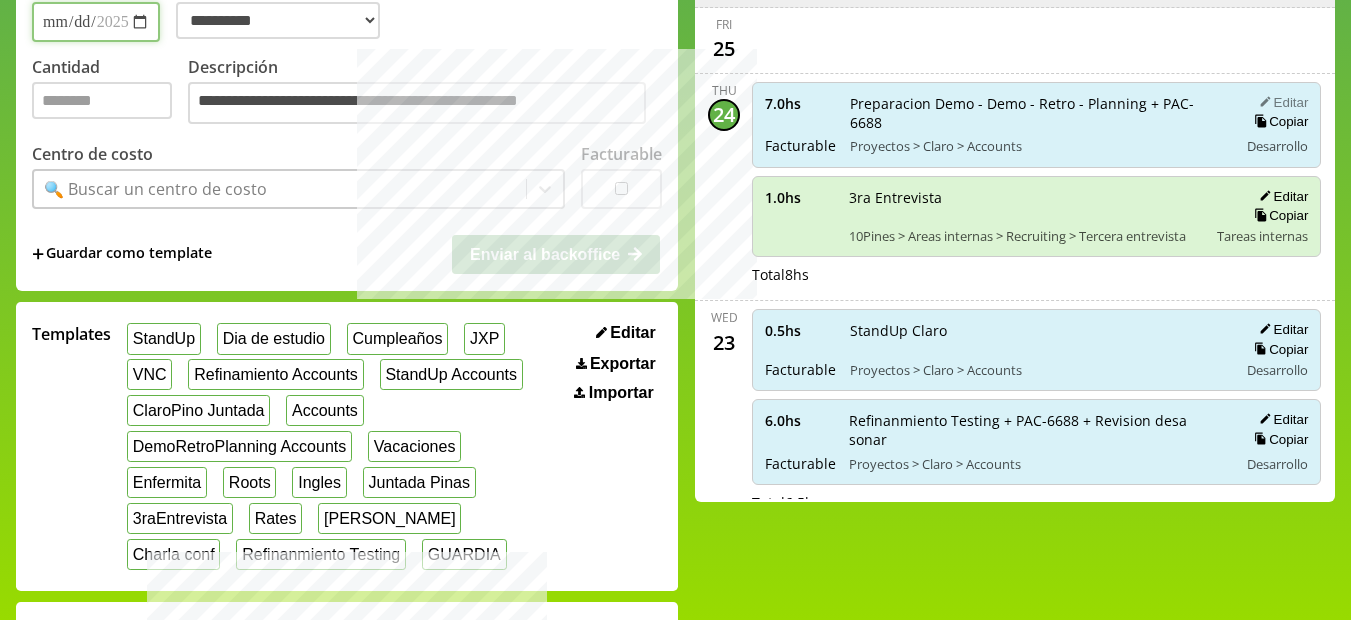 type on "*" 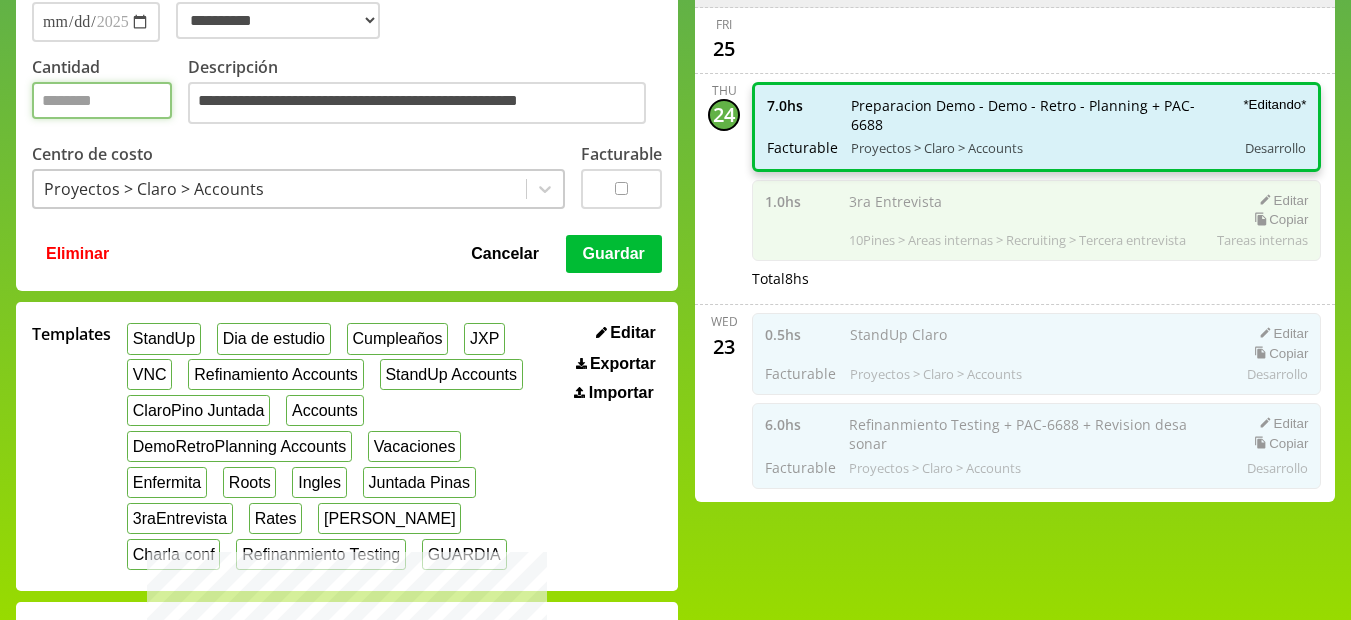 click on "*" at bounding box center [102, 100] 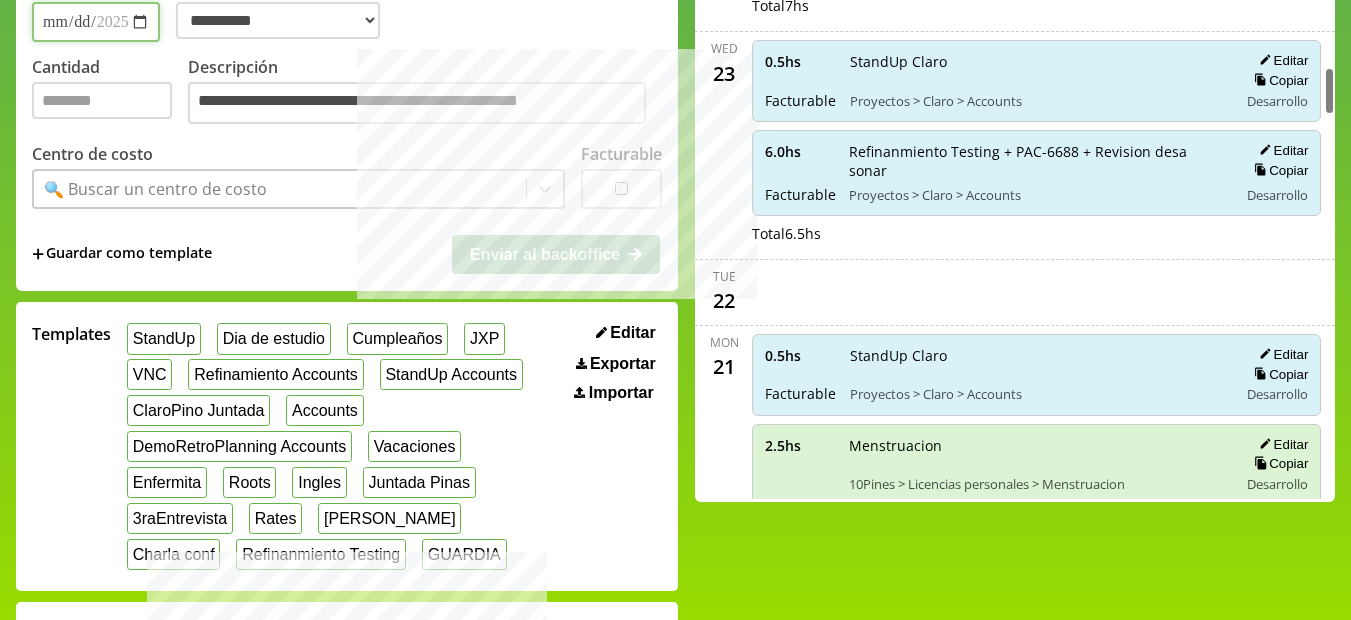 scroll, scrollTop: 706, scrollLeft: 0, axis: vertical 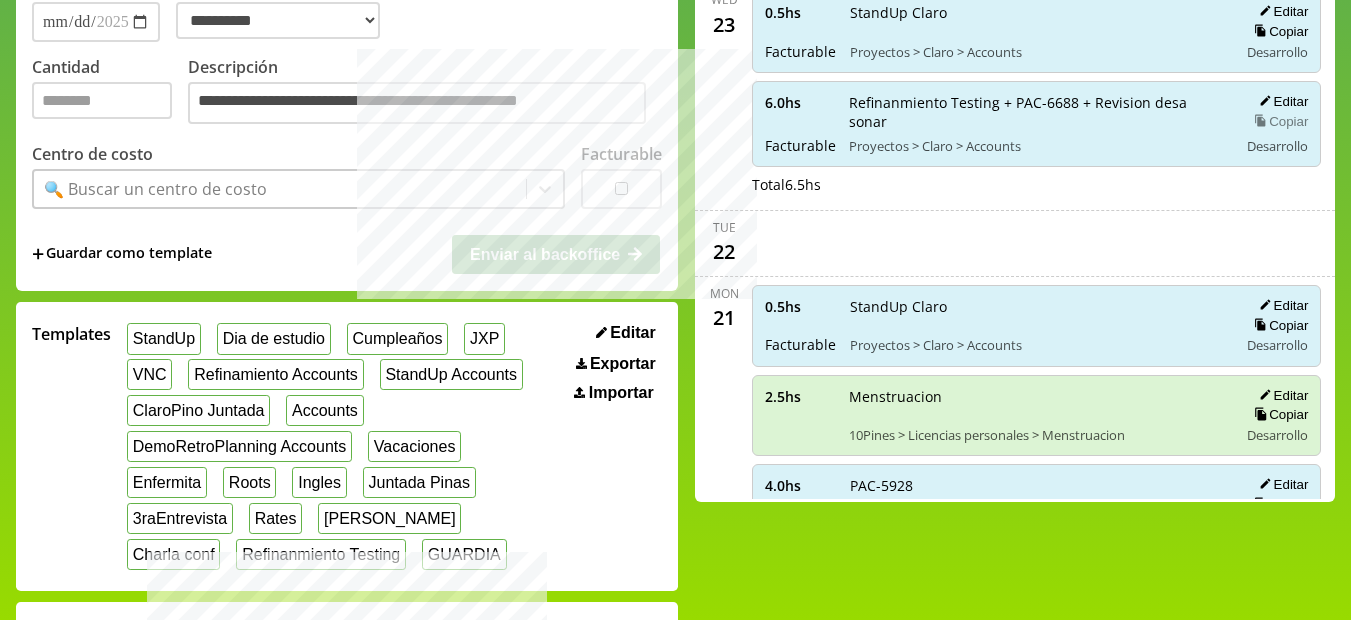 click on "Copiar" at bounding box center (1278, 121) 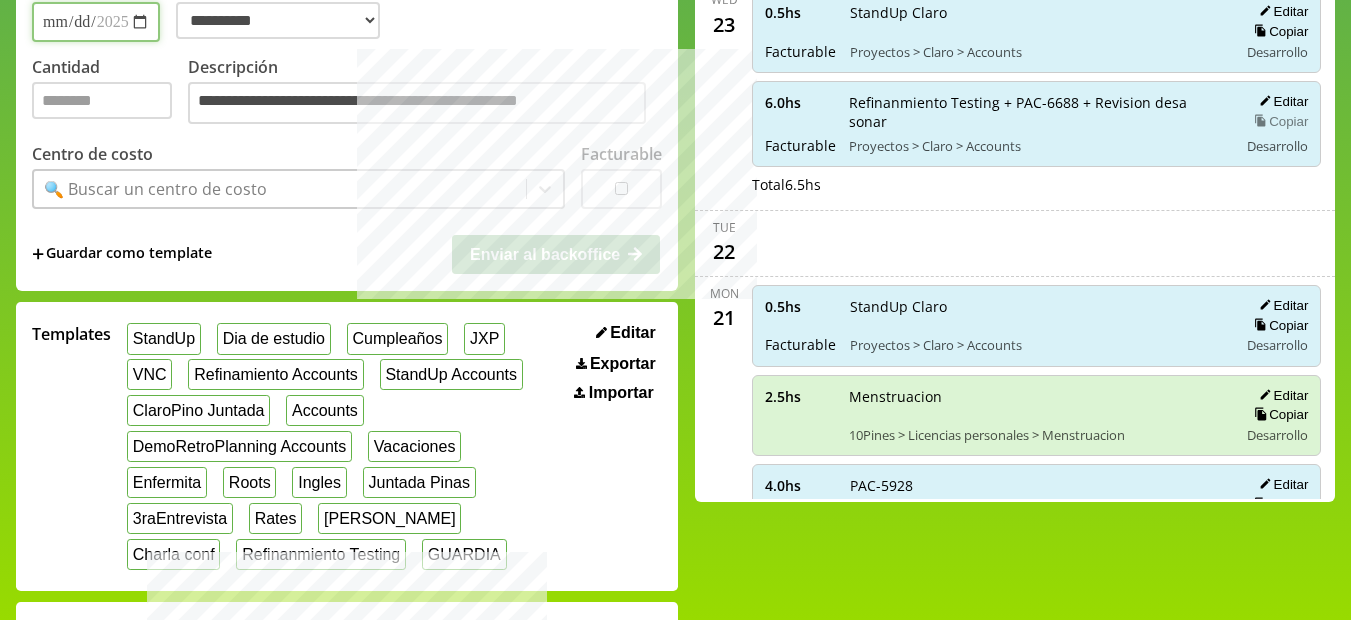 type on "*" 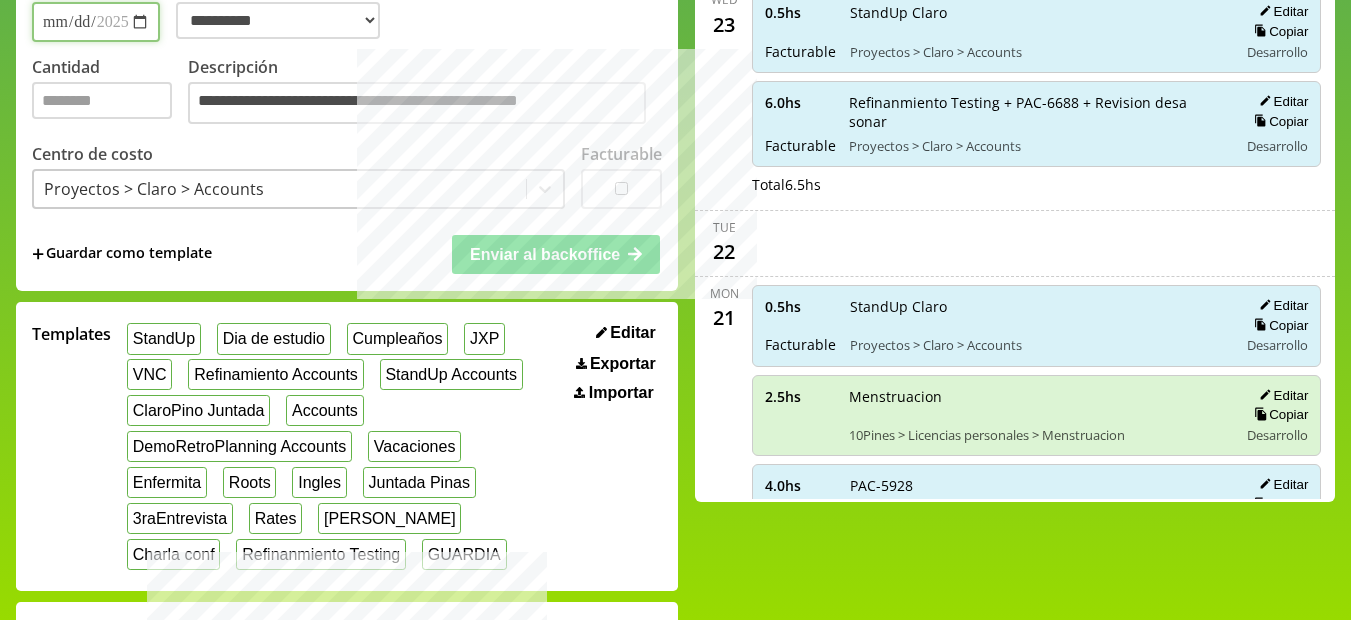 click on "**********" at bounding box center [96, 22] 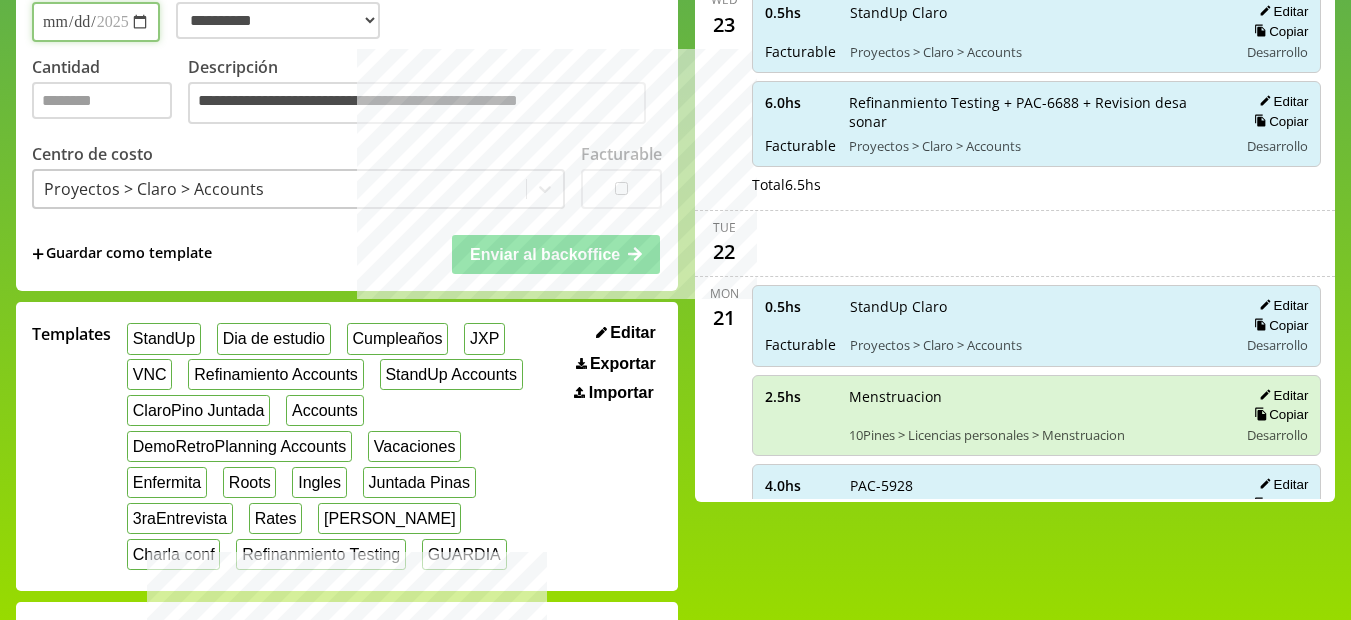 type on "**********" 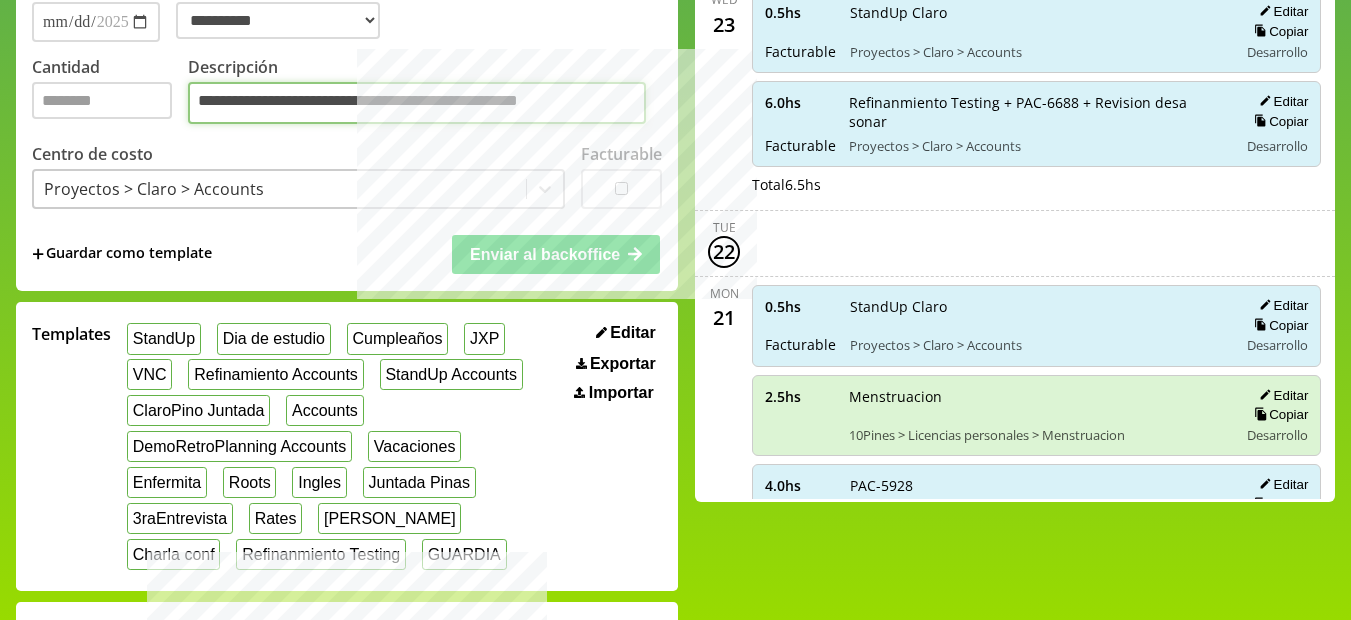 drag, startPoint x: 538, startPoint y: 111, endPoint x: 901, endPoint y: 154, distance: 365.53796 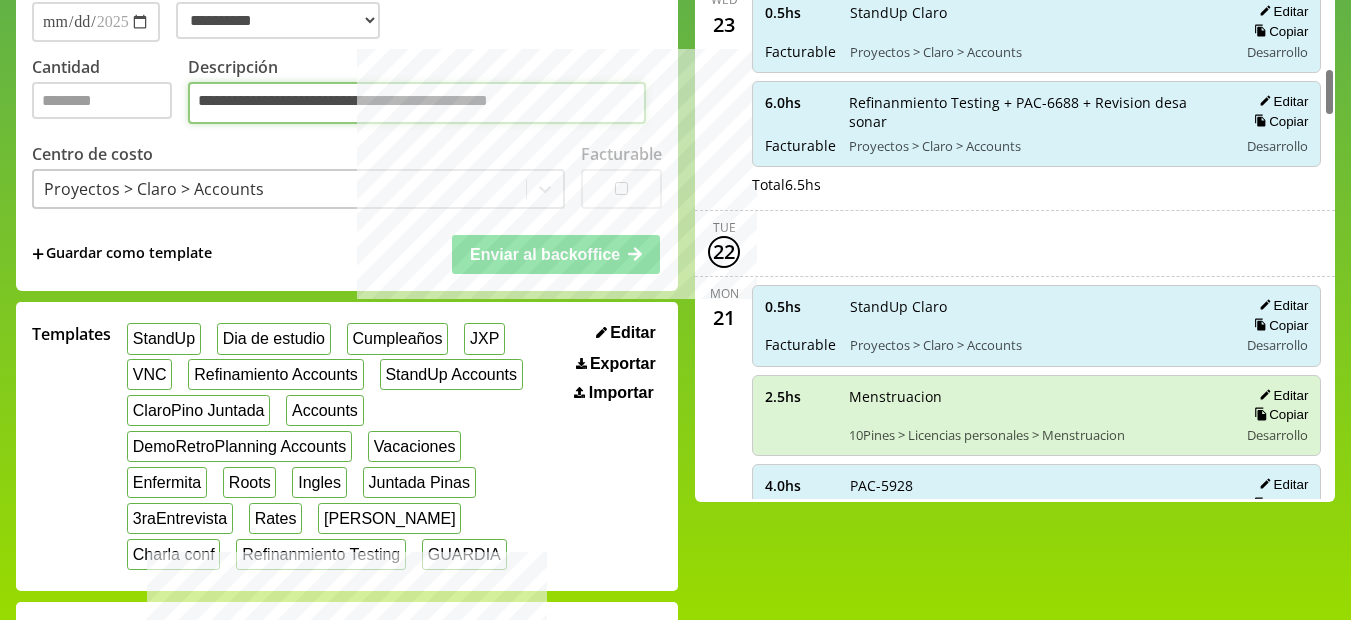 type on "**********" 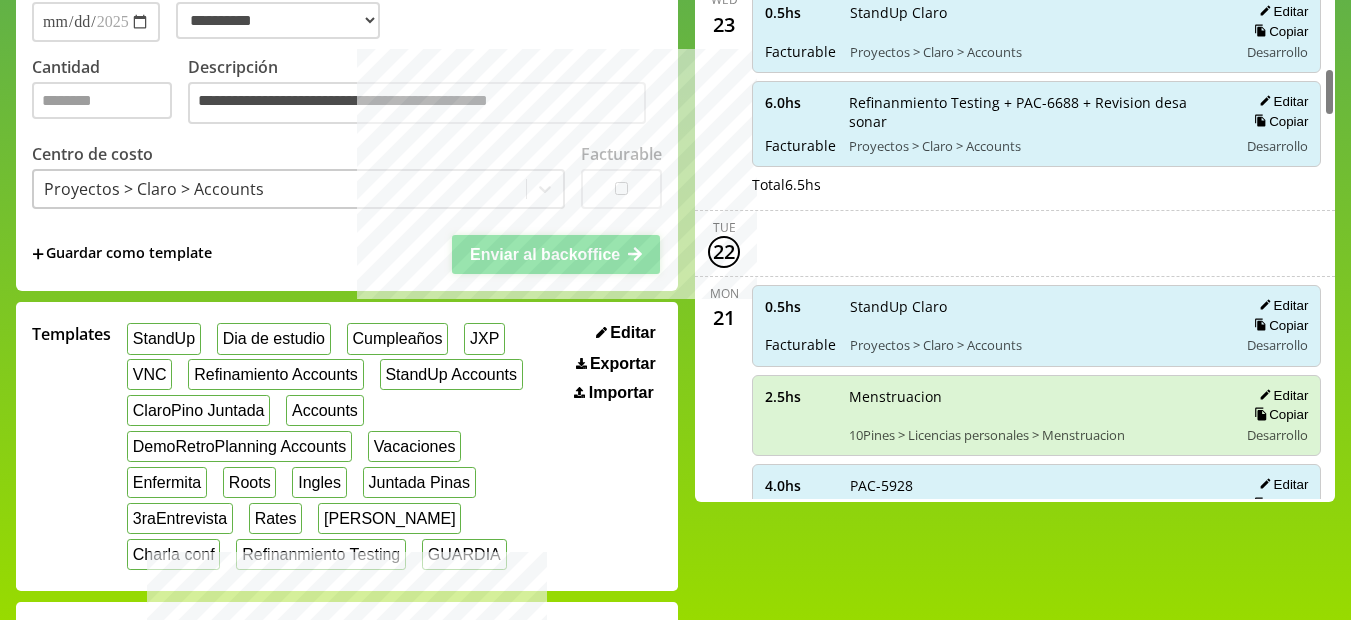 click 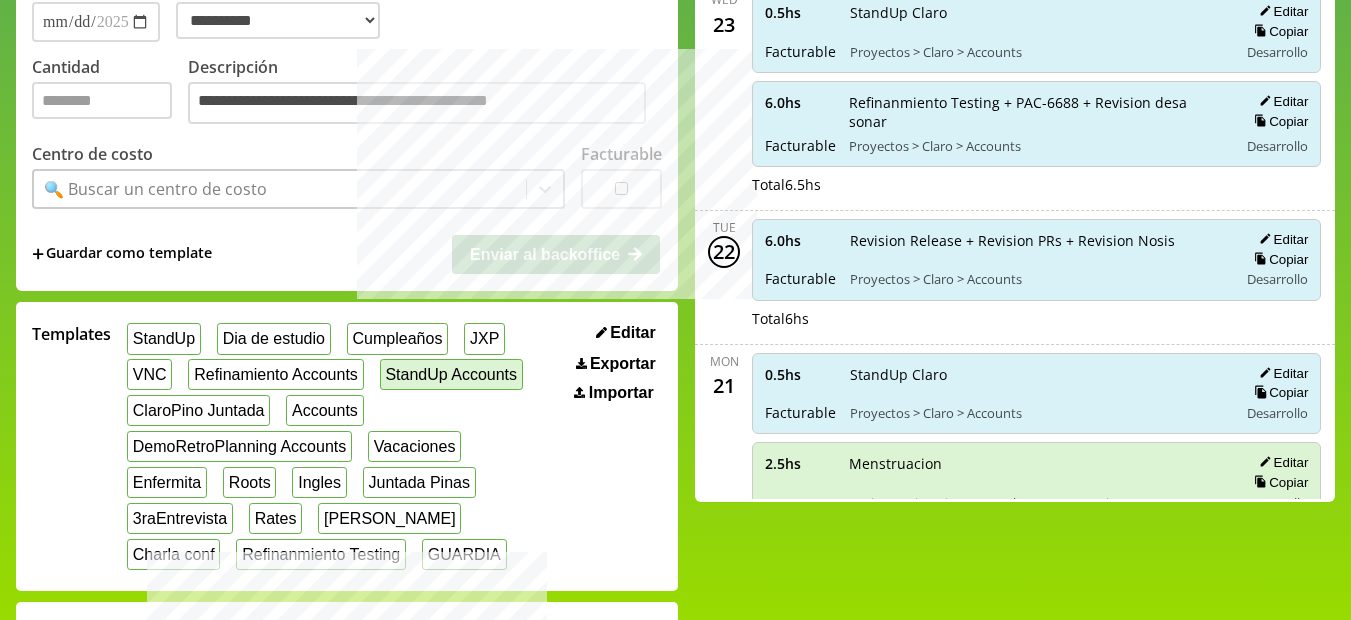 click on "StandUp Accounts" at bounding box center [451, 374] 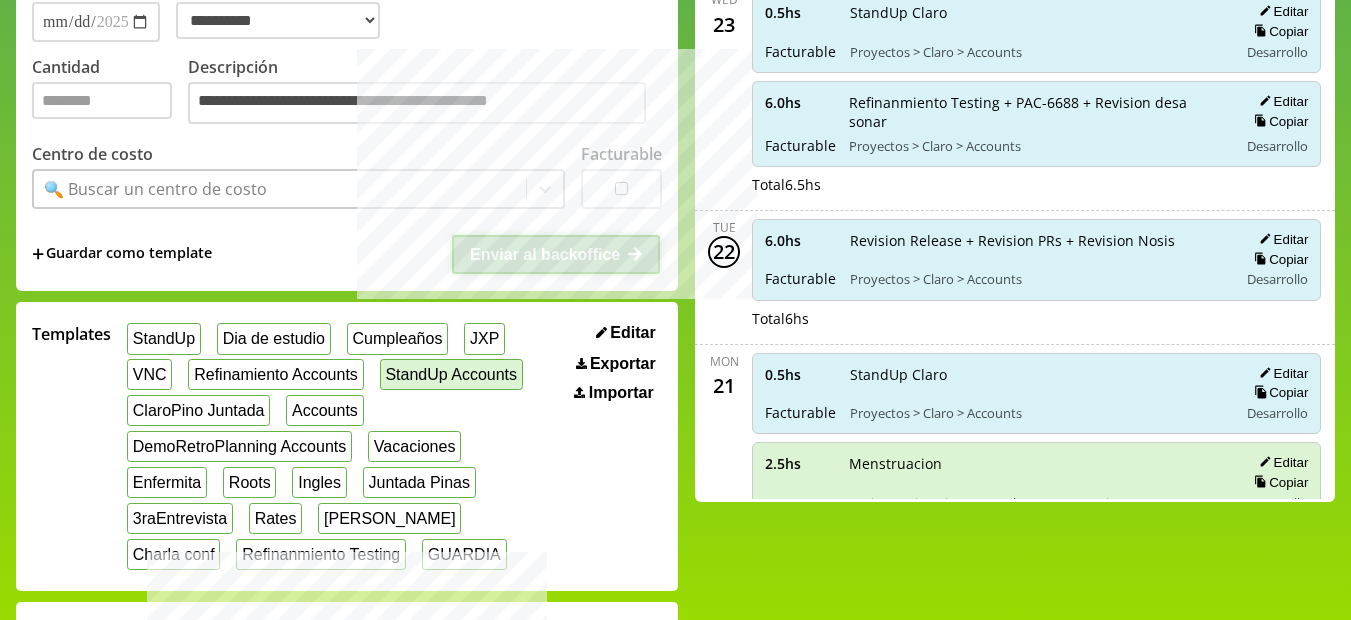 type on "***" 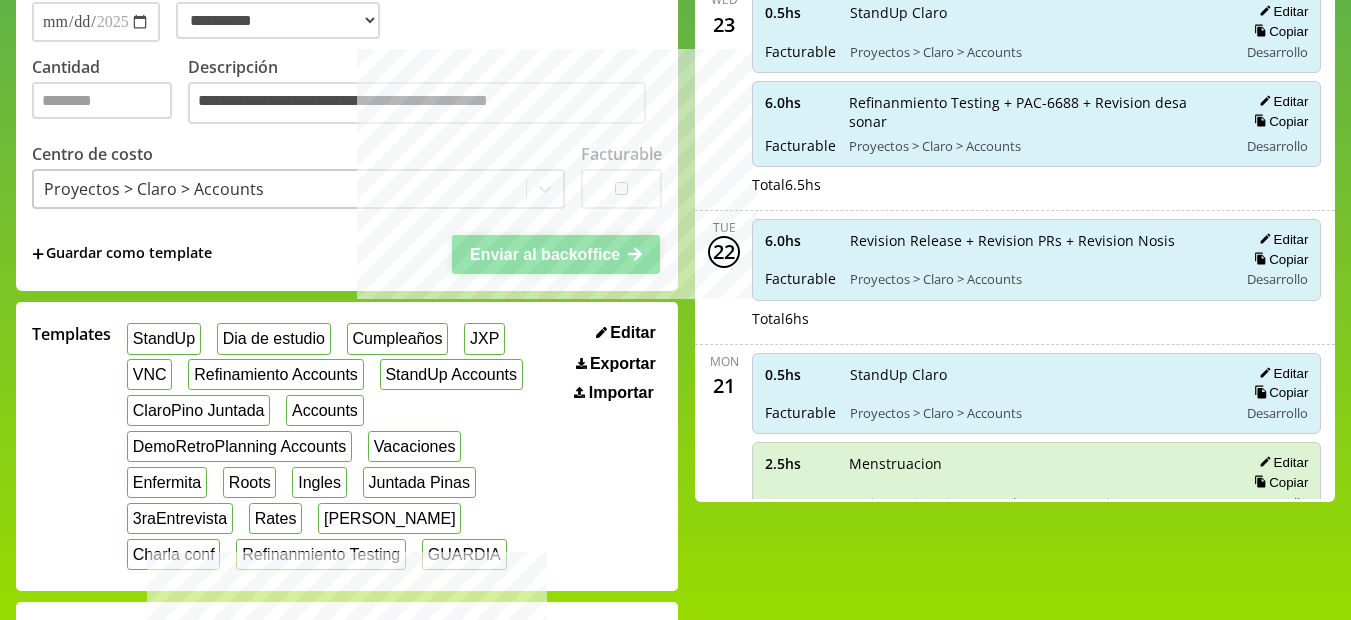 click on "Enviar al backoffice" at bounding box center [545, 254] 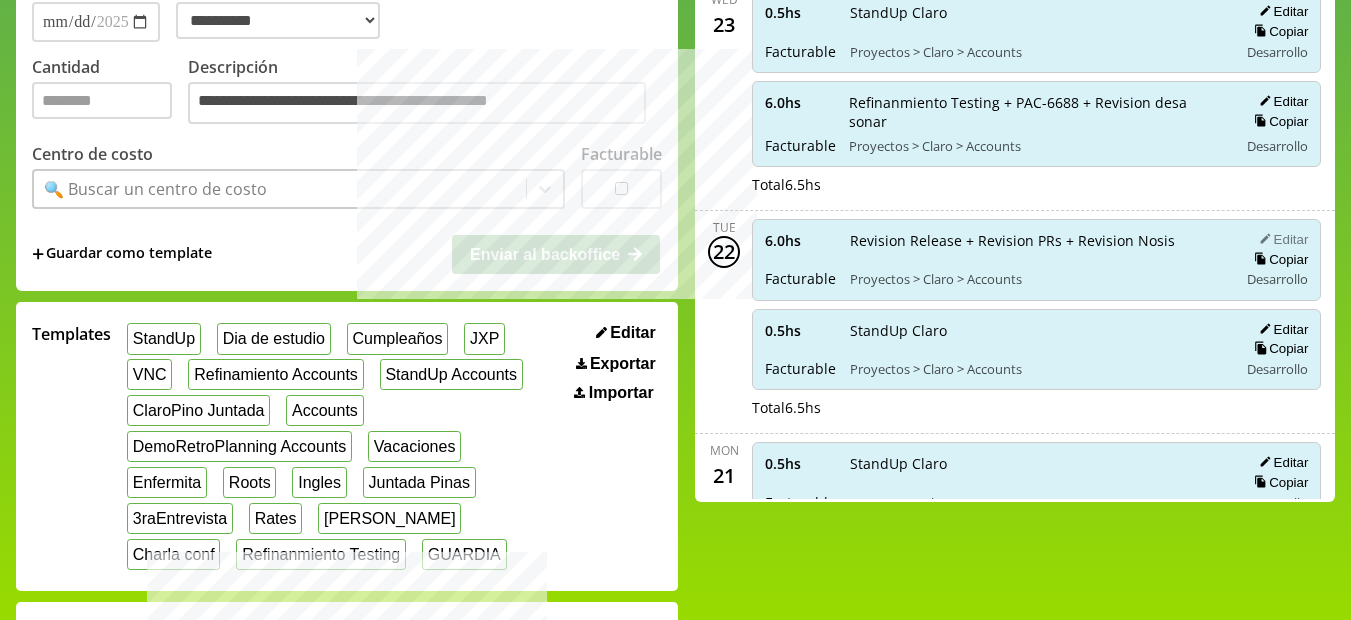 click on "Editar" at bounding box center (1280, 239) 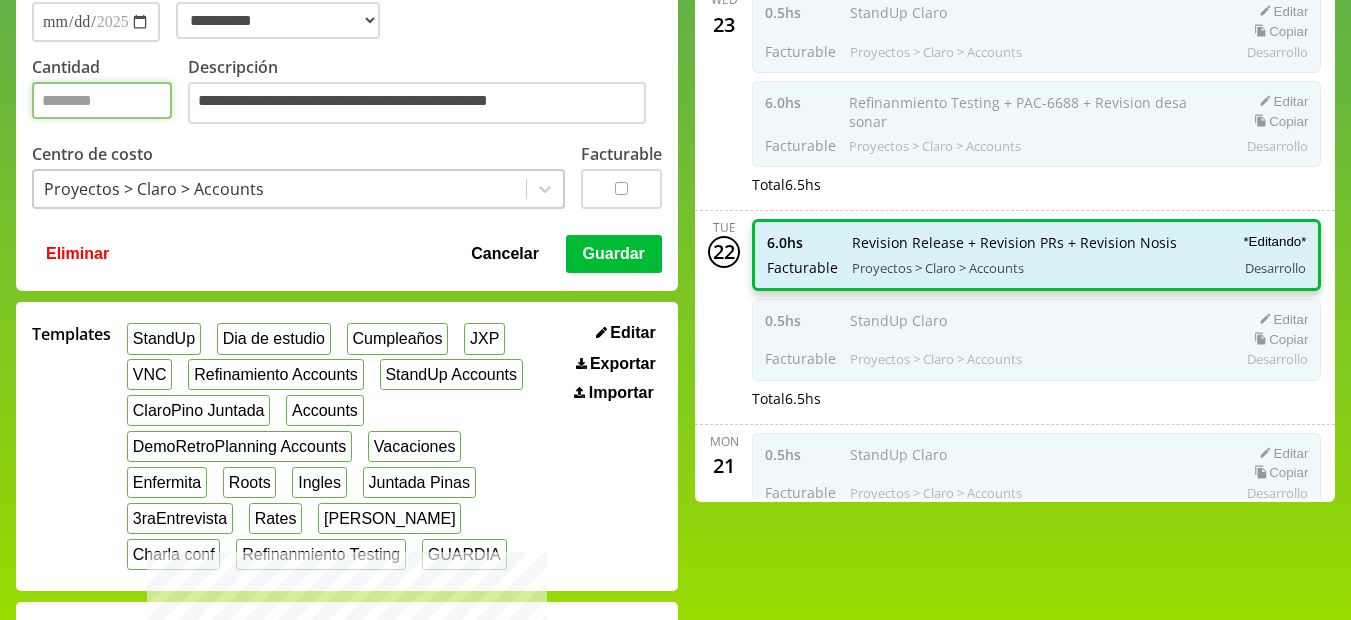 click on "*" at bounding box center [102, 100] 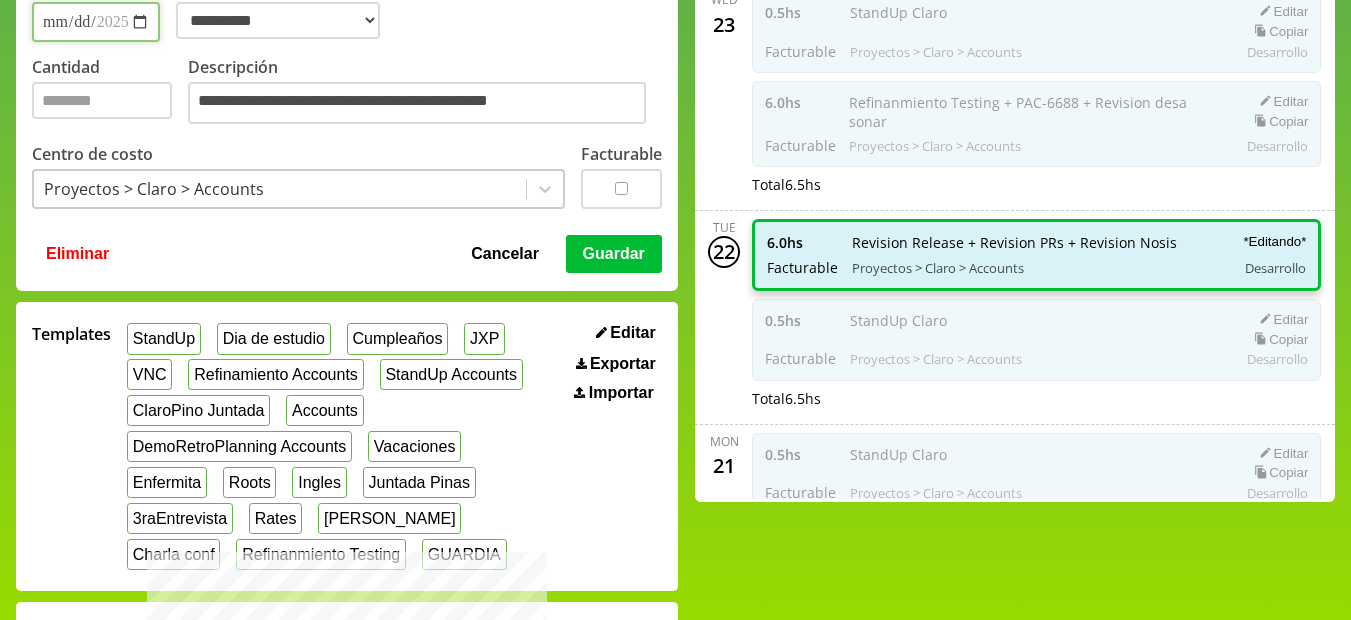 type 